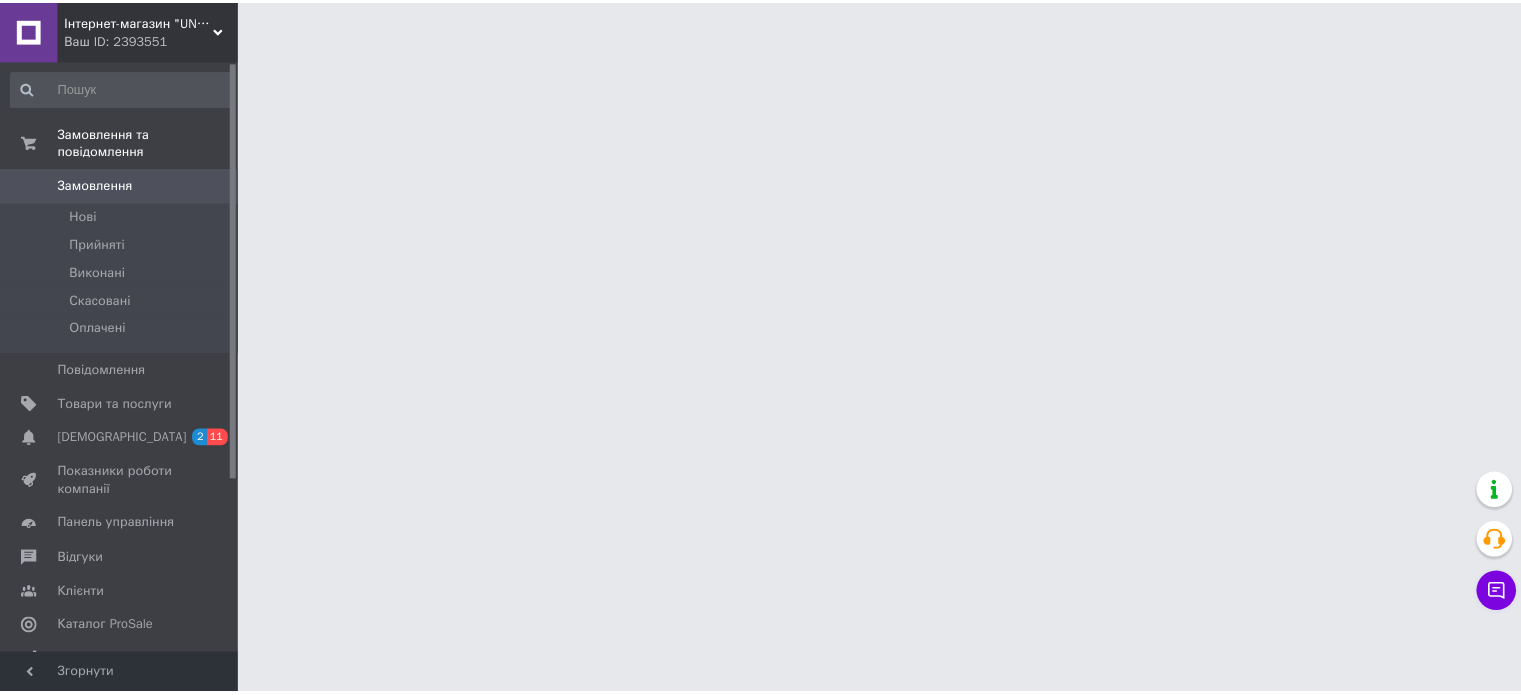 scroll, scrollTop: 0, scrollLeft: 0, axis: both 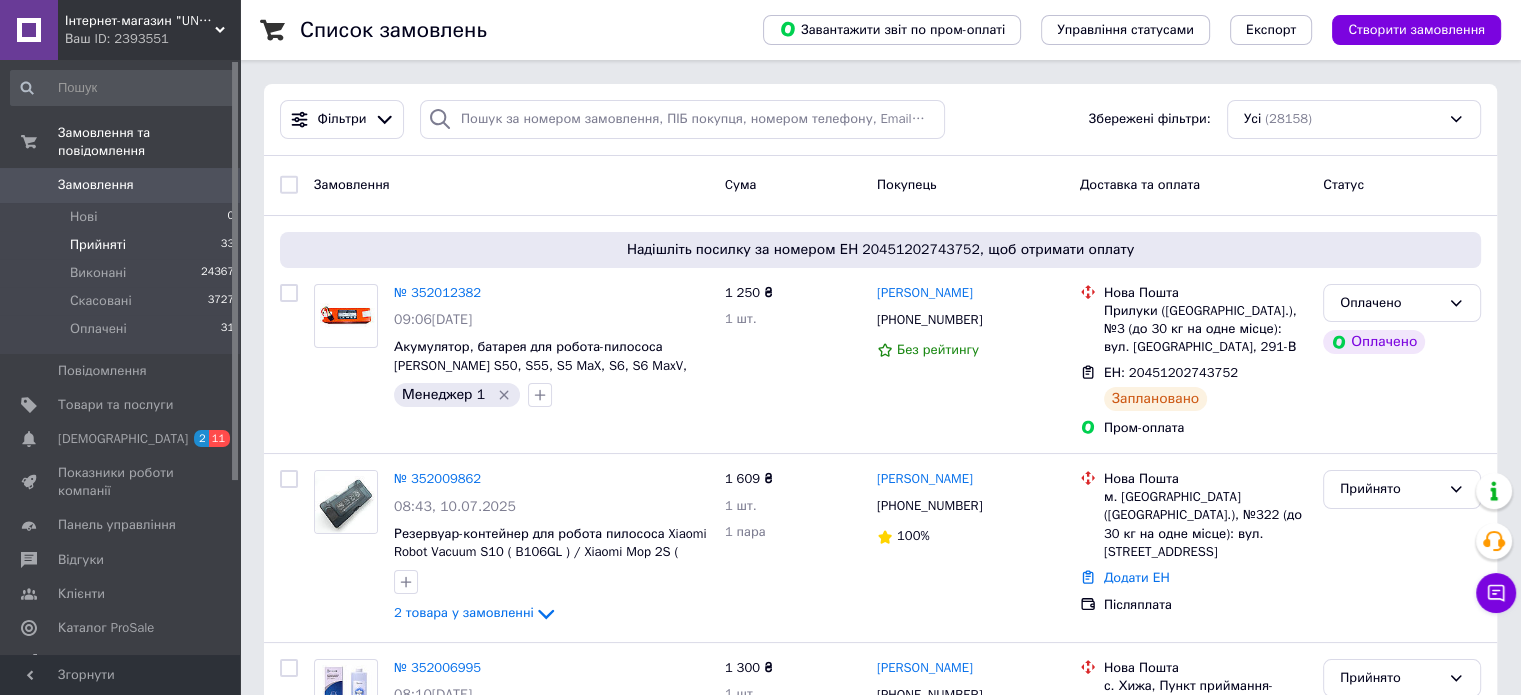 click on "Прийняті" at bounding box center (98, 245) 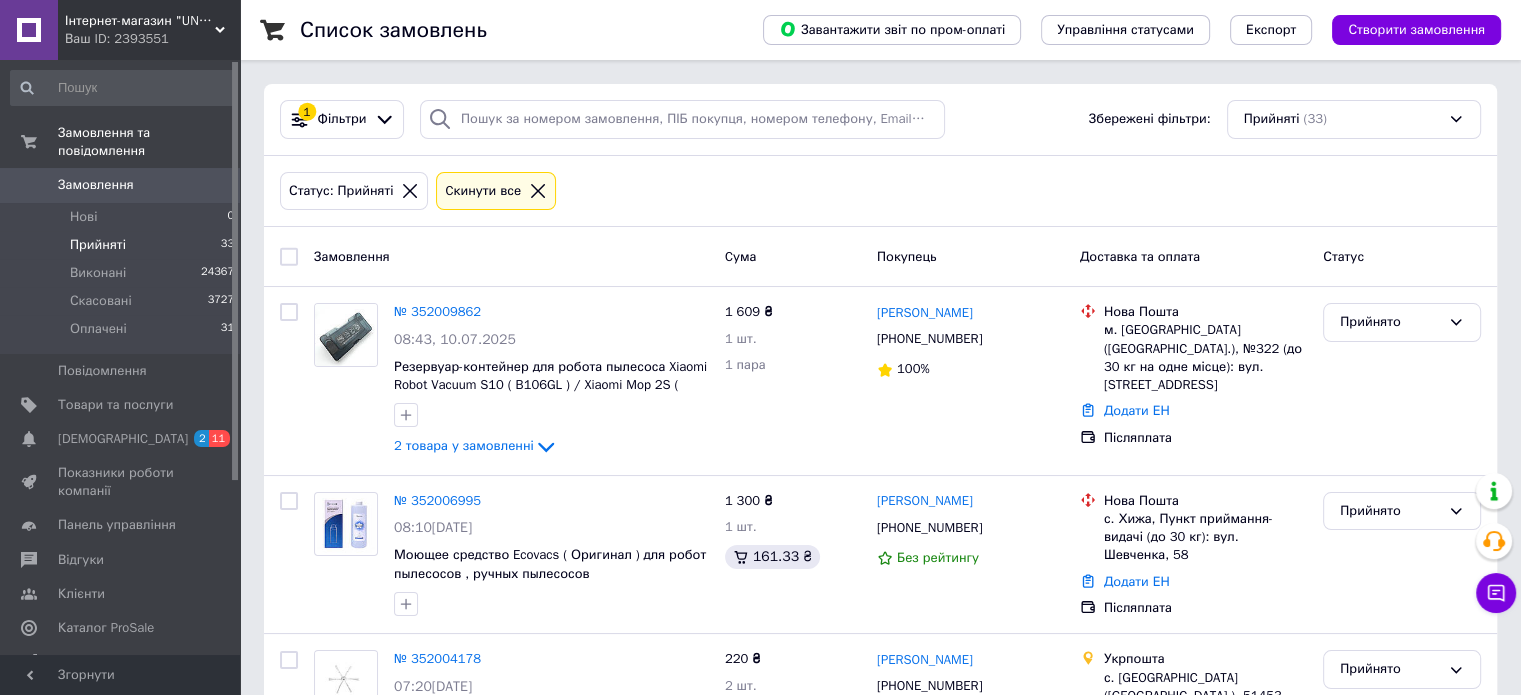 click on "Статус" at bounding box center [1402, 256] 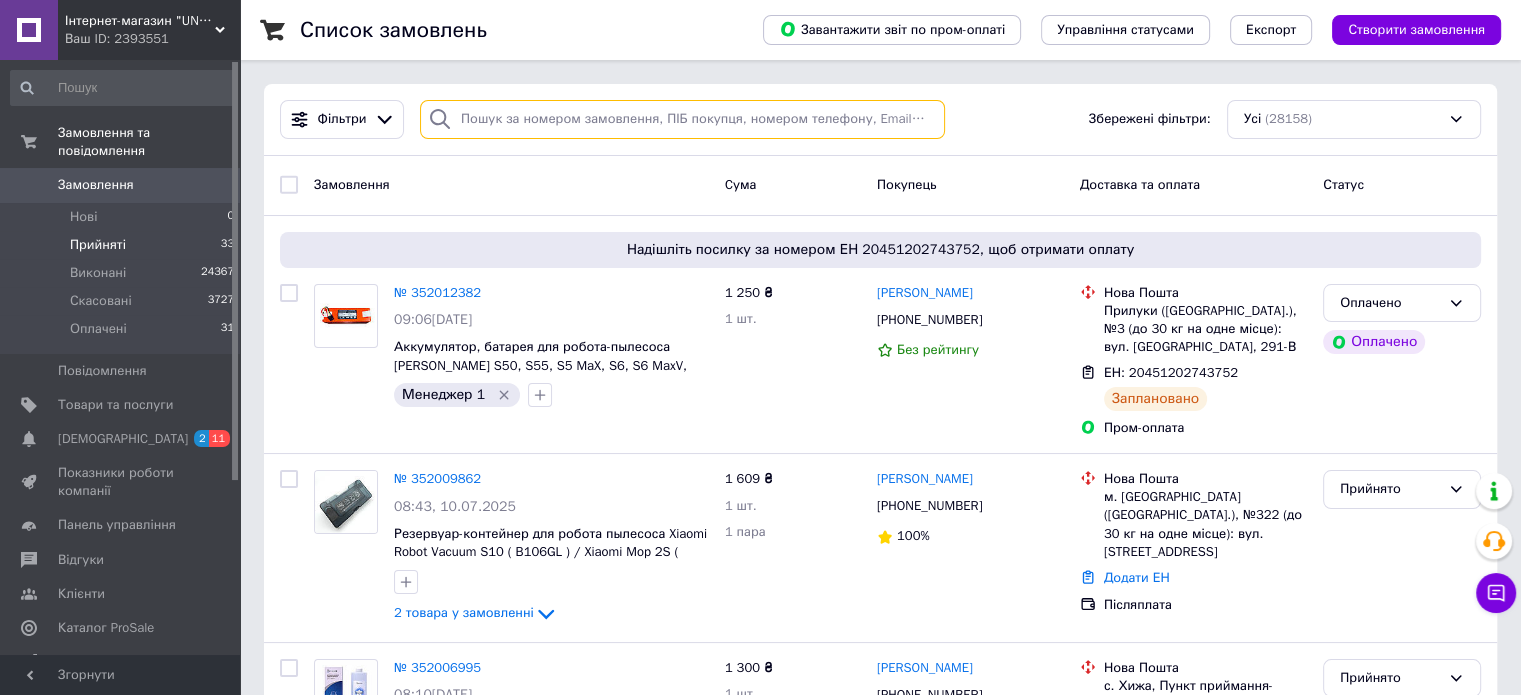 drag, startPoint x: 484, startPoint y: 123, endPoint x: 476, endPoint y: 115, distance: 11.313708 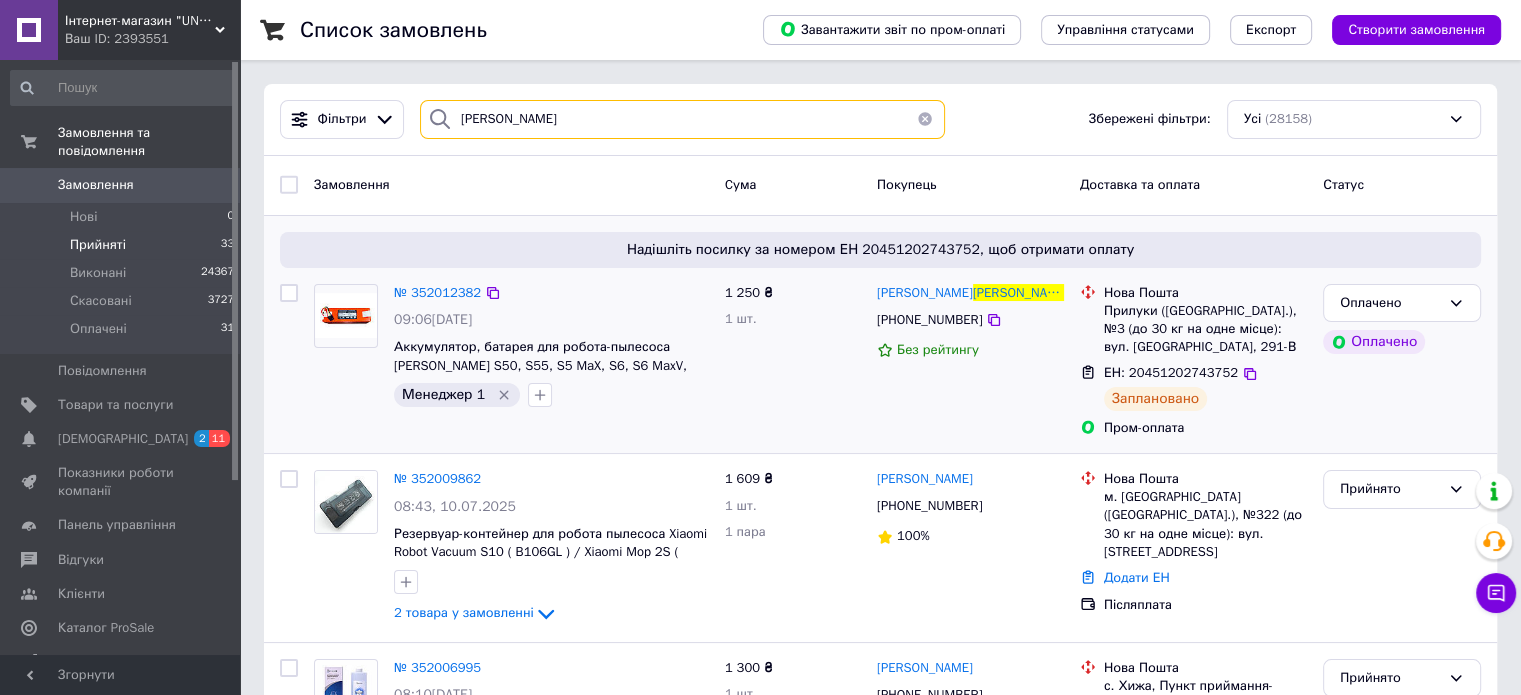 type on "[PERSON_NAME]" 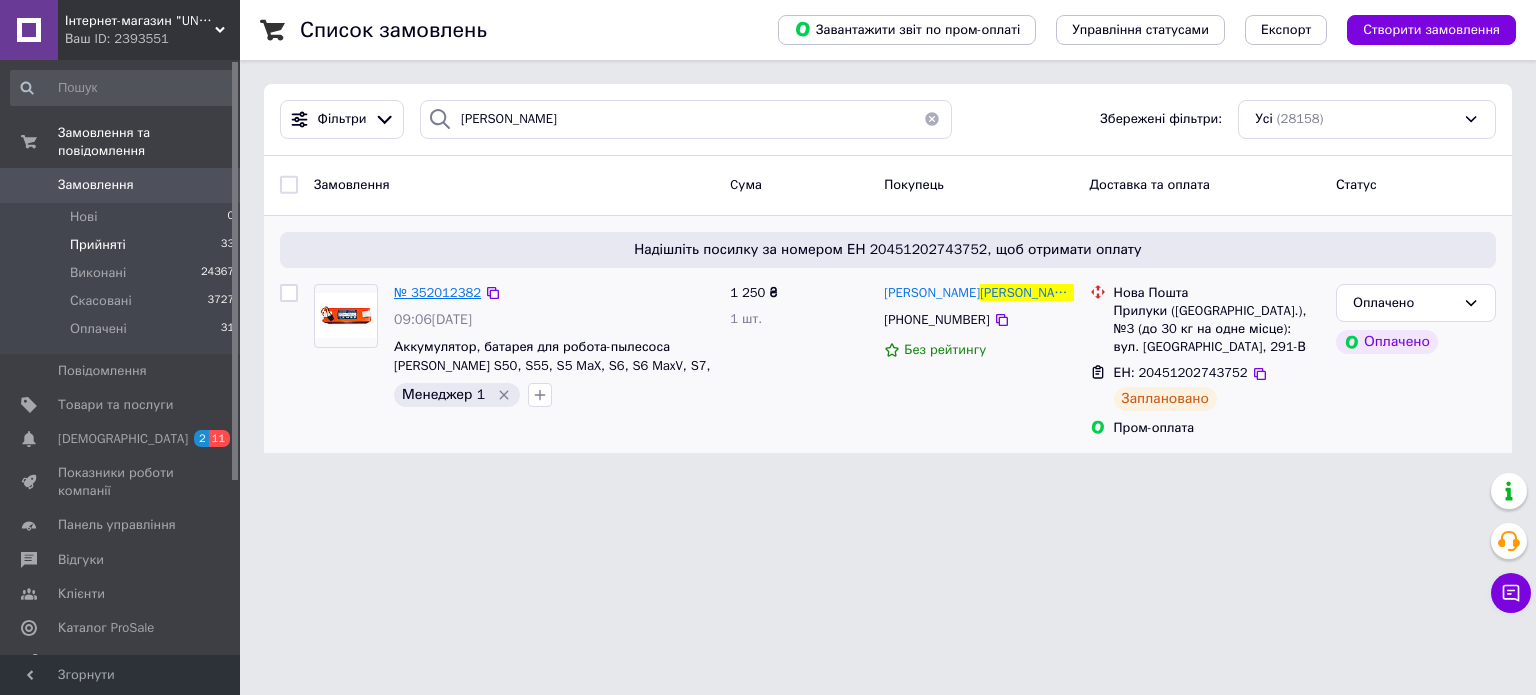 click on "№ 352012382" at bounding box center (437, 292) 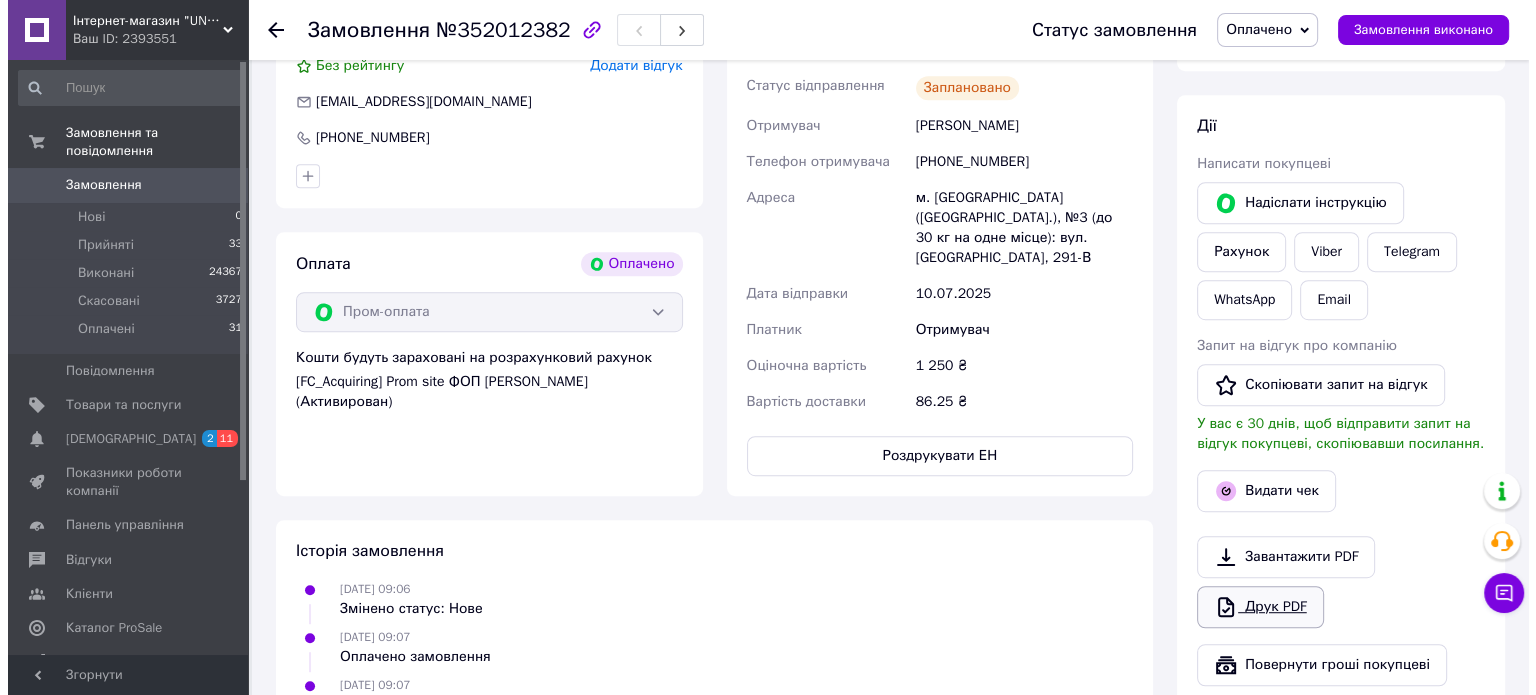 scroll, scrollTop: 1100, scrollLeft: 0, axis: vertical 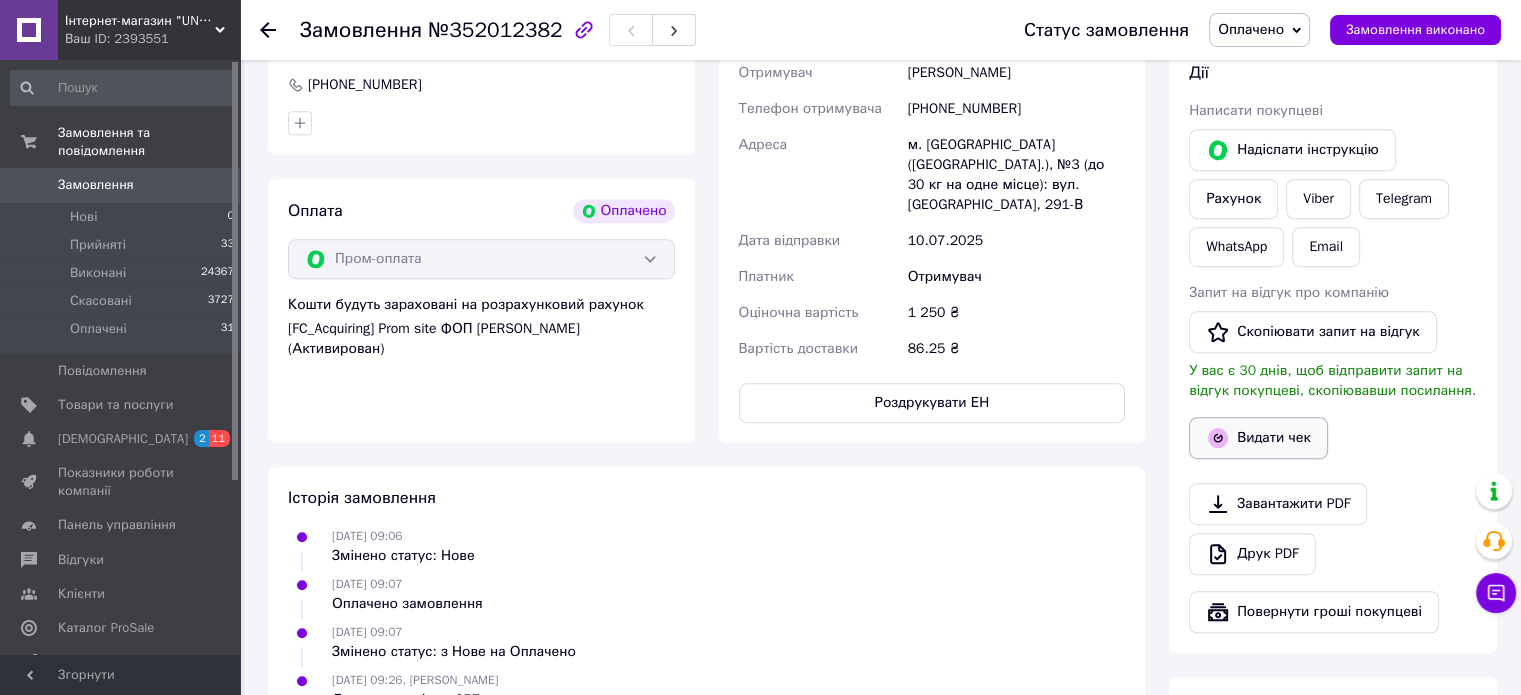 click on "Видати чек" at bounding box center [1258, 438] 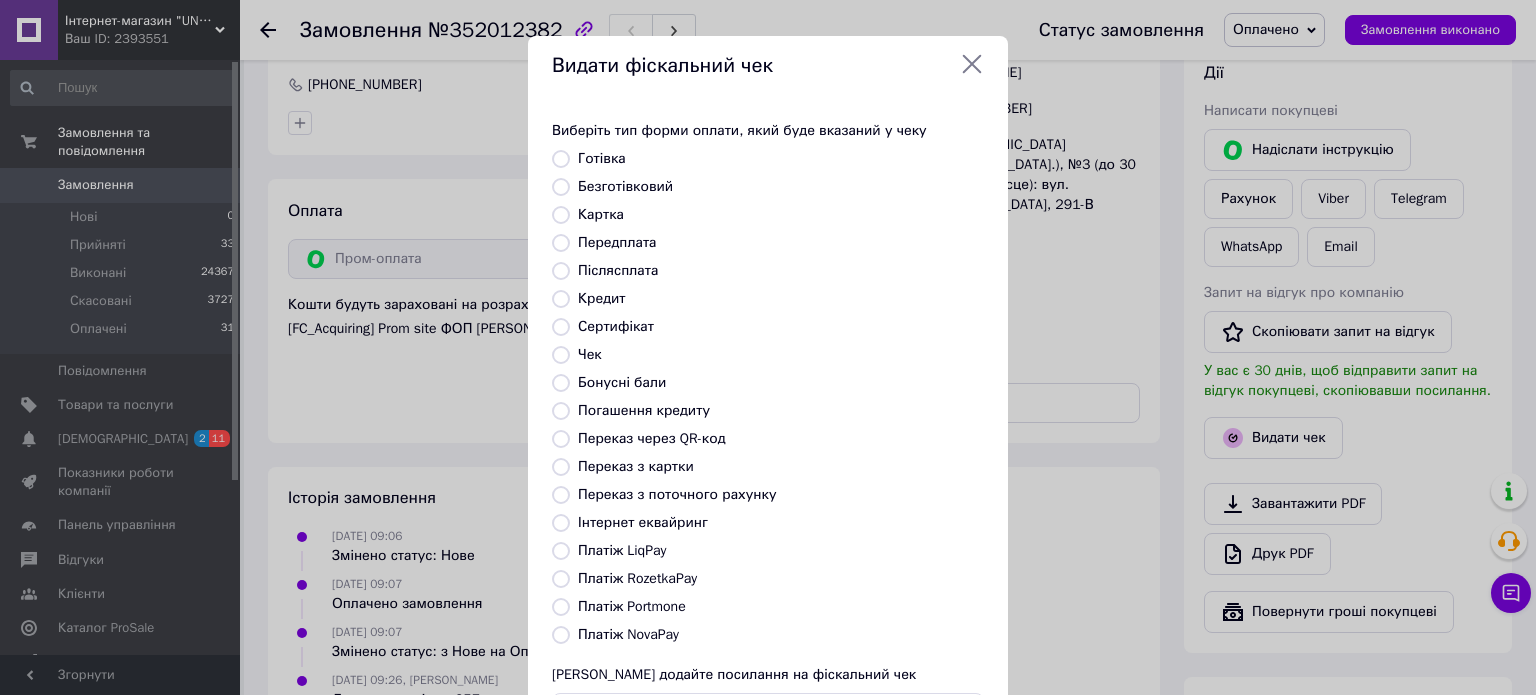 click on "Платіж RozetkaPay" at bounding box center [637, 578] 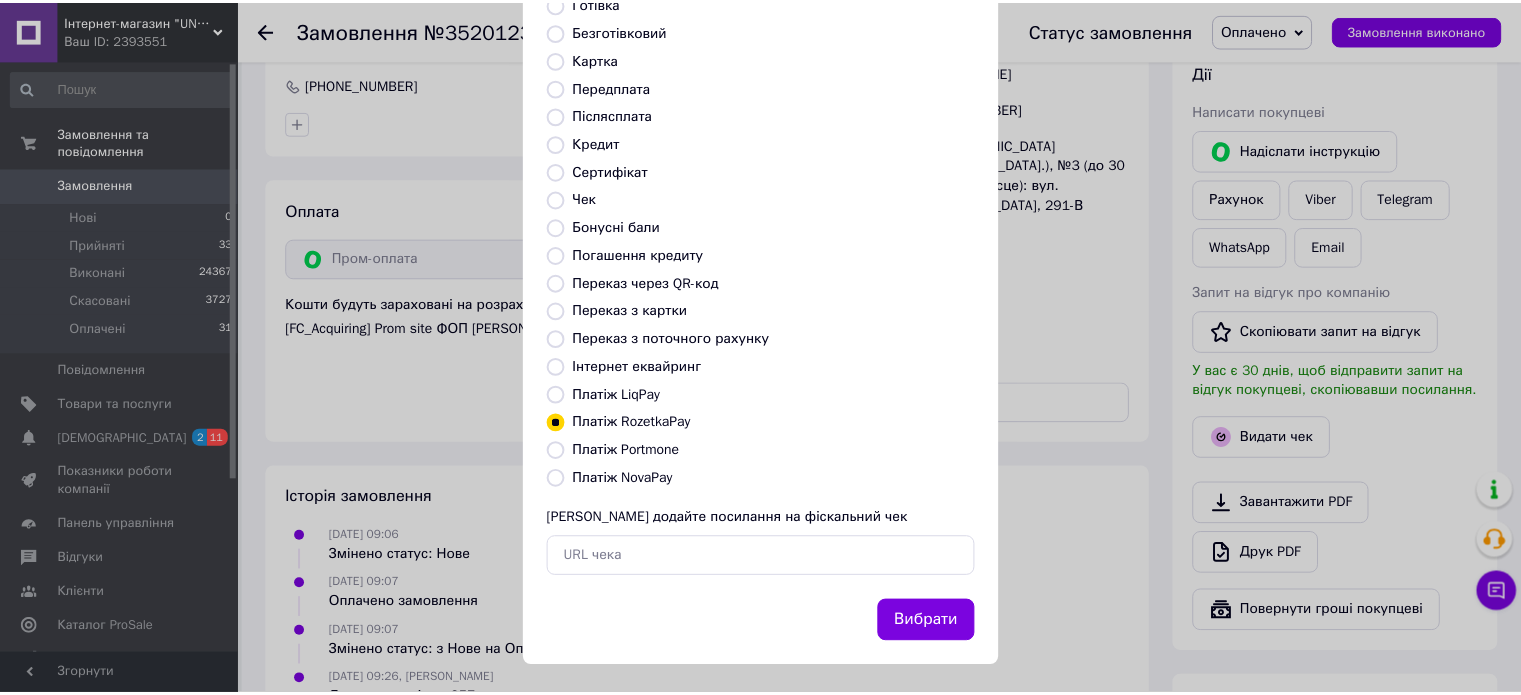 scroll, scrollTop: 163, scrollLeft: 0, axis: vertical 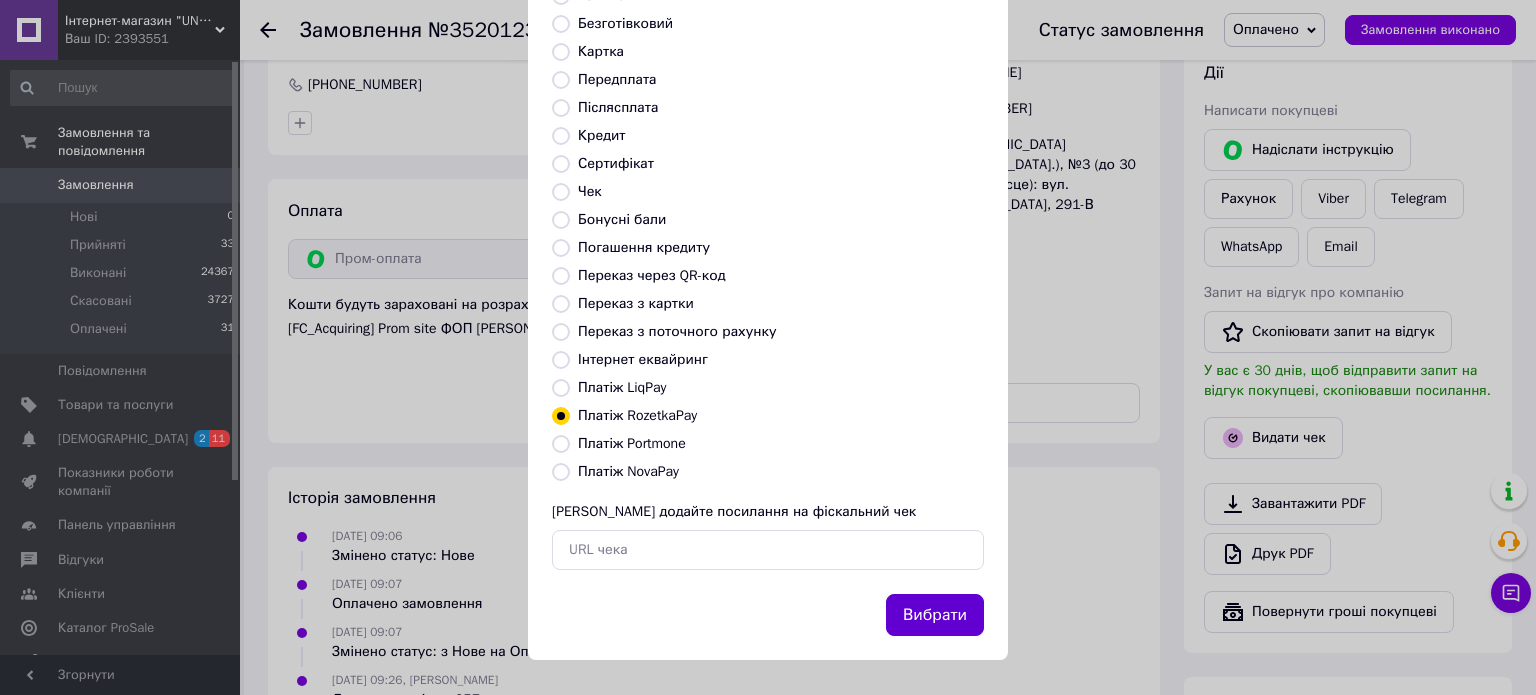 click on "Вибрати" at bounding box center (935, 615) 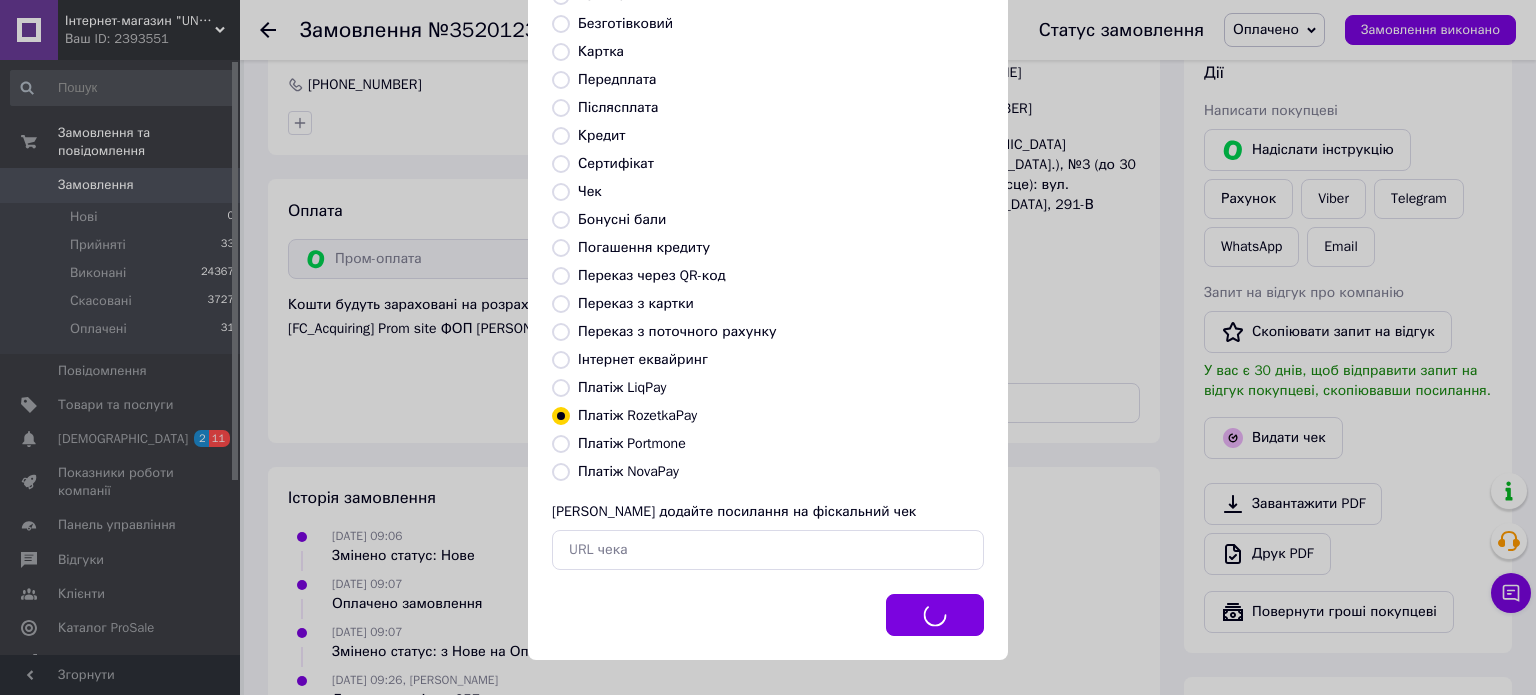 click on "Видати фіскальний чек Виберіть тип форми оплати, який буде вказаний у чеку Готівка Безготівковий Картка Передплата Післясплата Кредит Сертифікат Чек Бонусні бали Погашення кредиту Переказ через QR-код [GEOGRAPHIC_DATA] з картки Переказ з поточного рахунку Інтернет еквайринг Платіж LiqPay Платіж RozetkaPay Платіж Portmone Платіж NovaPay Або додайте посилання на фіскальний чек Вибрати" at bounding box center (768, 266) 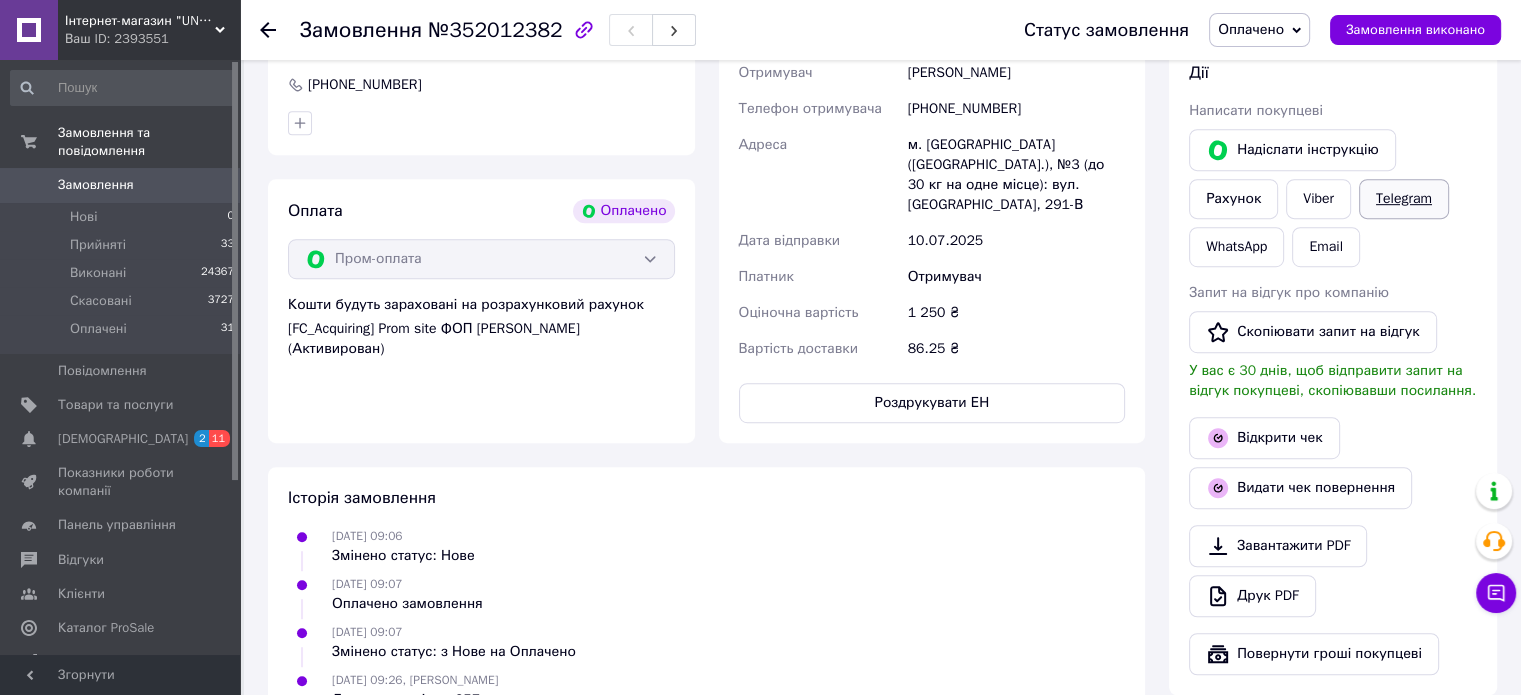click on "[PERSON_NAME] покупцеві   [PERSON_NAME] інструкцію Рахунок Viber Telegram WhatsApp Email Запит на відгук про компанію   Скопіювати запит на відгук У вас є 30 днів, щоб відправити запит на відгук покупцеві, скопіювавши посилання.   Відкрити чек   Видати чек повернення   Завантажити PDF   Друк PDF   Повернути гроші покупцеві" at bounding box center (1333, 368) 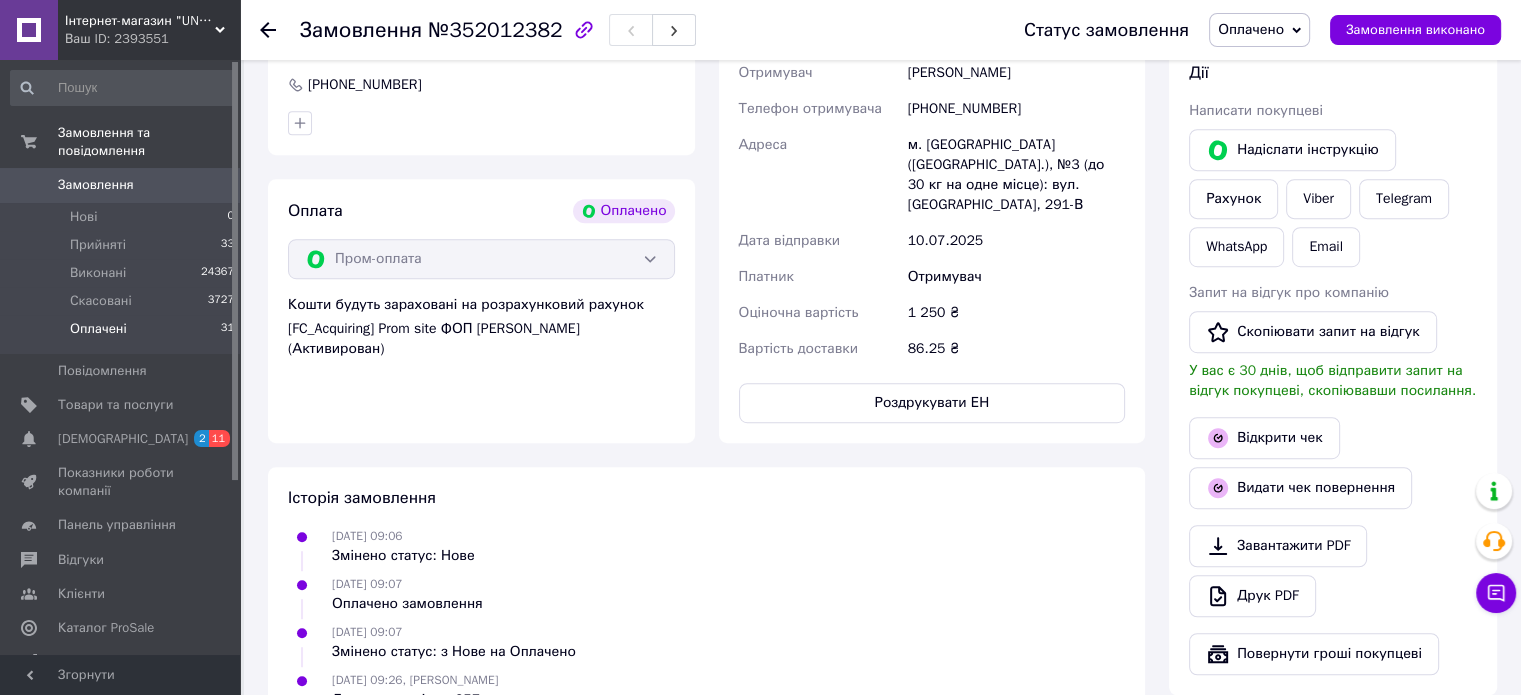 click on "Оплачені" at bounding box center (98, 329) 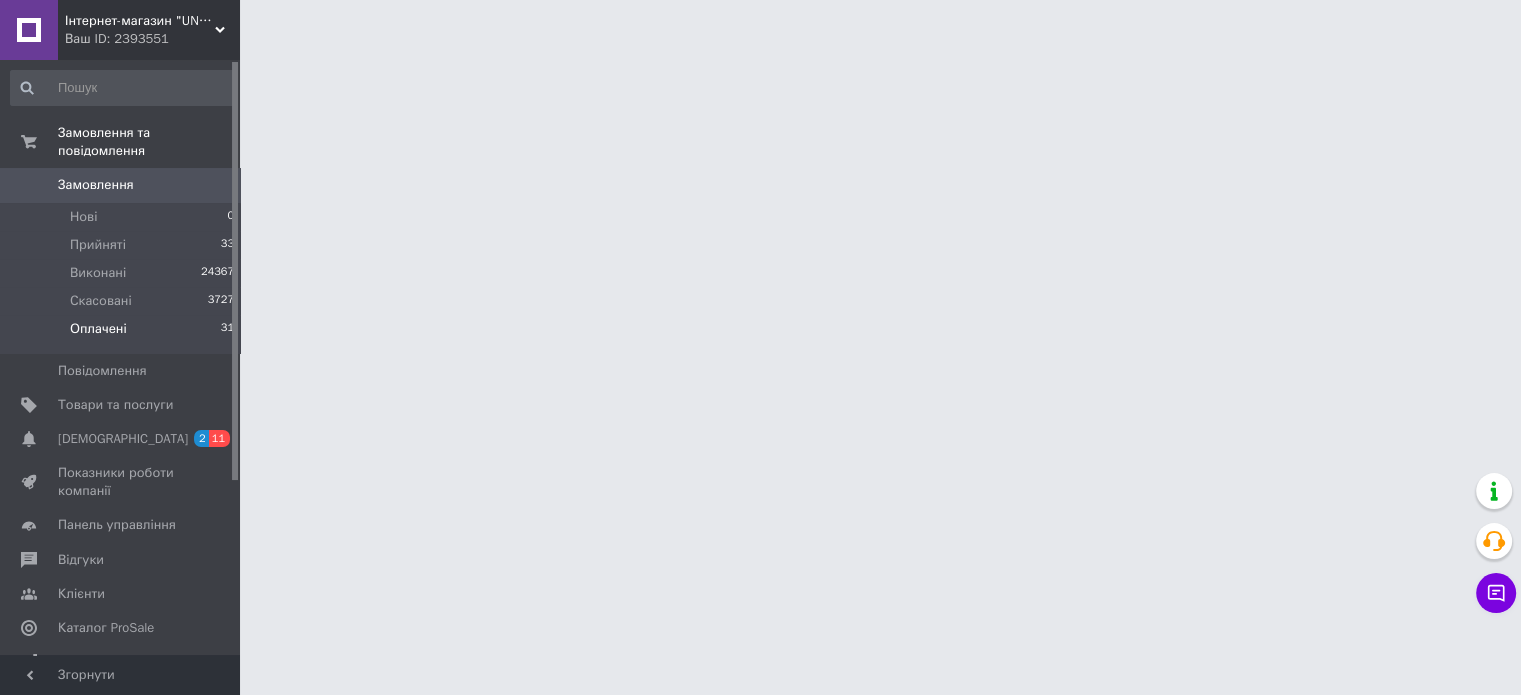scroll, scrollTop: 0, scrollLeft: 0, axis: both 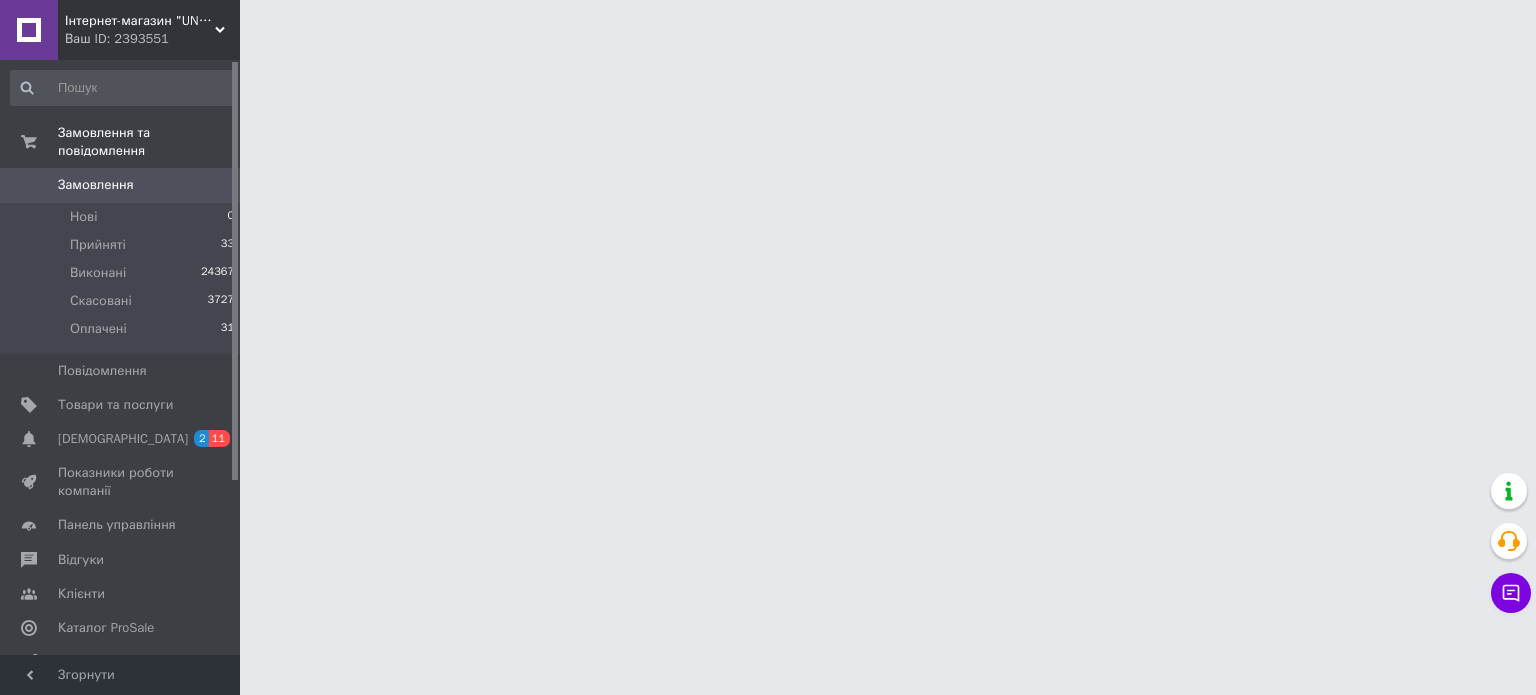 click on "Інтернет-магазин "UNISHOP" (ФОП [PERSON_NAME]) Ваш ID: 2393551 Сайт Інтернет-магазин "UNISHOP" (ФОП Коч... Кабінет покупця Перевірити стан системи Сторінка на порталі Довідка Вийти Замовлення та повідомлення Замовлення 0 Нові 0 Прийняті 33 Виконані 24367 Скасовані 3727 Оплачені 31 Повідомлення 0 Товари та послуги Сповіщення 2 11 Показники роботи компанії Панель управління Відгуки Клієнти Каталог ProSale Аналітика Інструменти веб-майстра та SEO Управління сайтом Гаманець компанії [PERSON_NAME] Тарифи та рахунки Prom мікс 6 000" at bounding box center (768, 25) 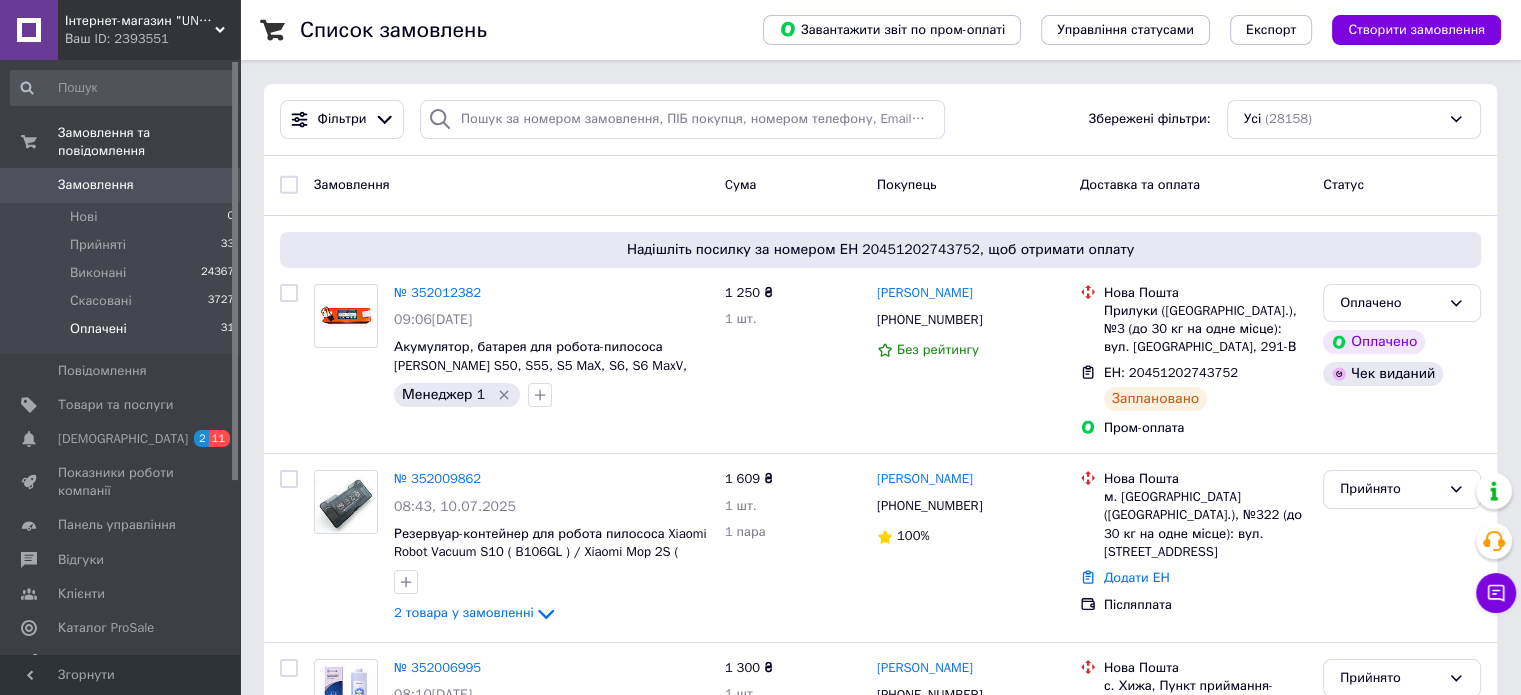 click on "Оплачені" at bounding box center (98, 329) 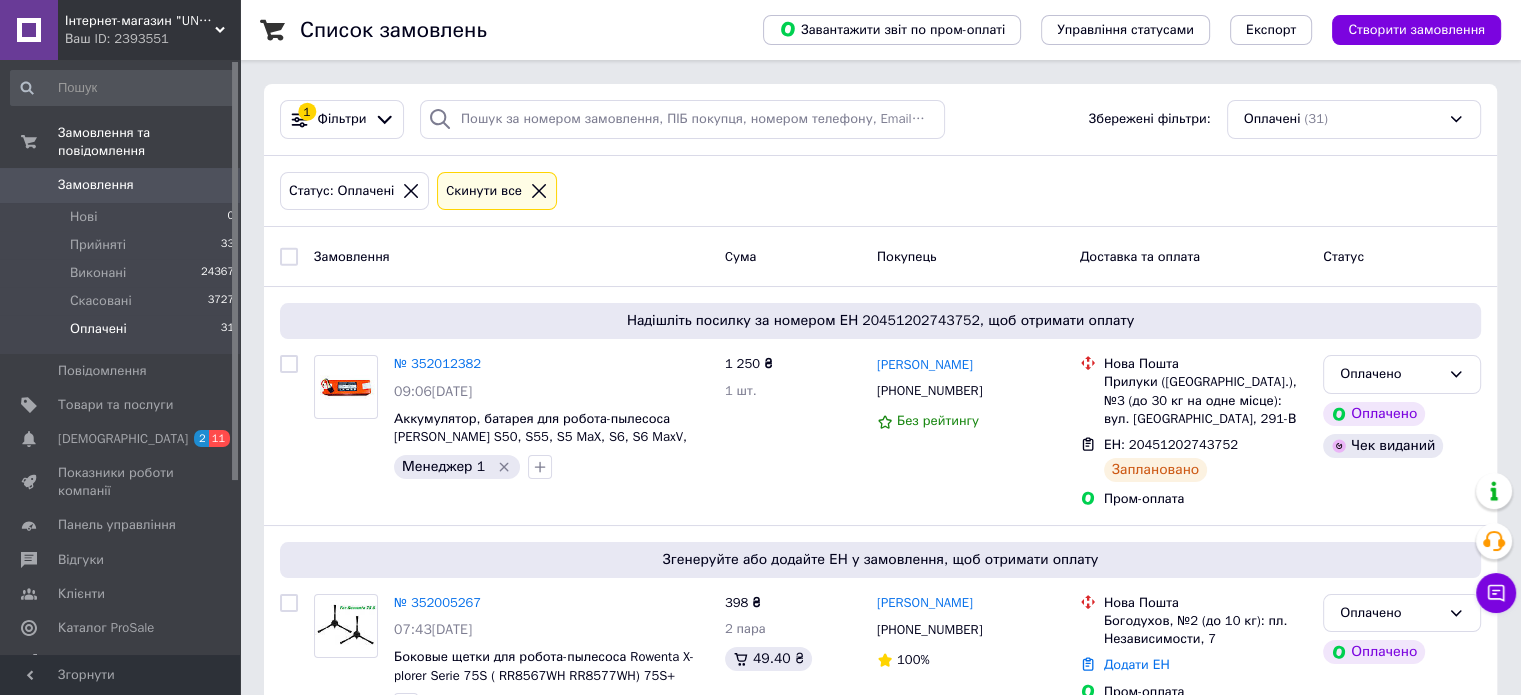 click on "Статус: Оплачені Cкинути все" at bounding box center (880, 191) 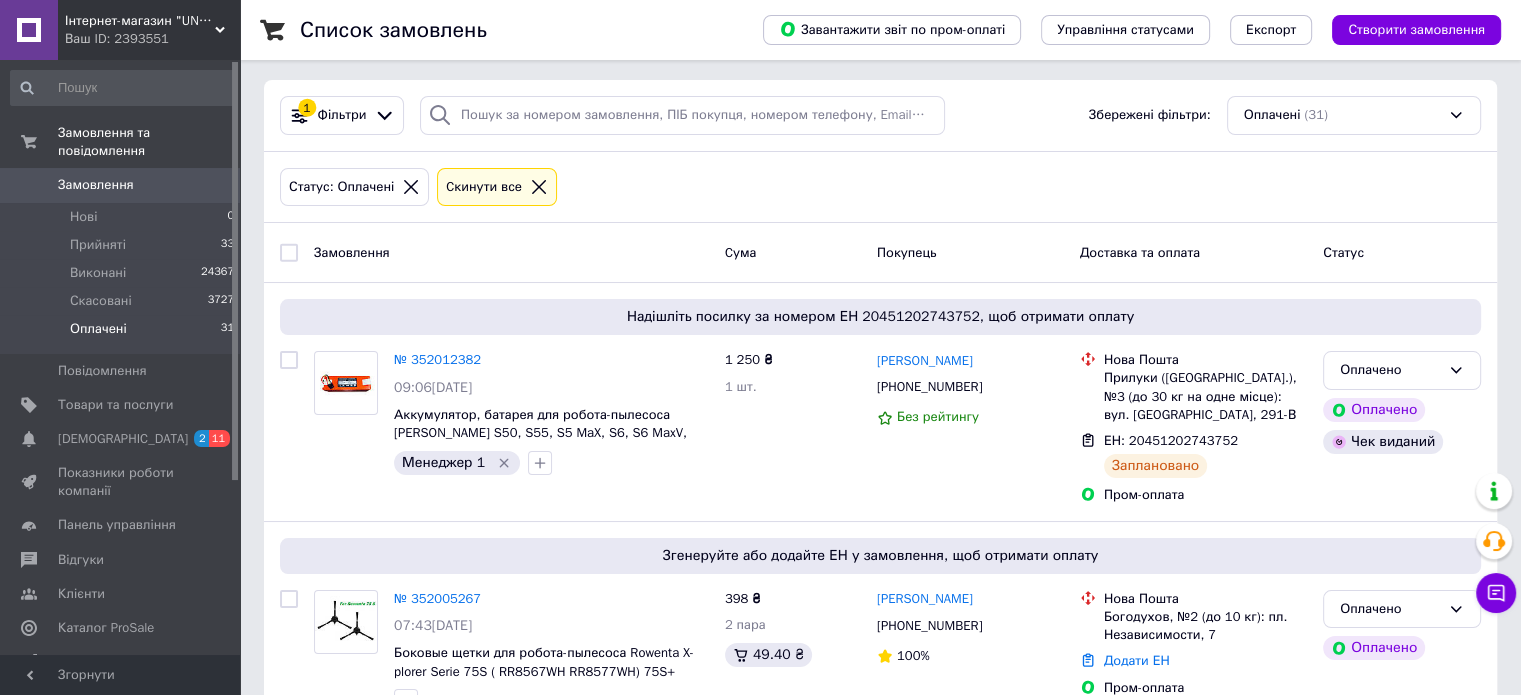 scroll, scrollTop: 0, scrollLeft: 0, axis: both 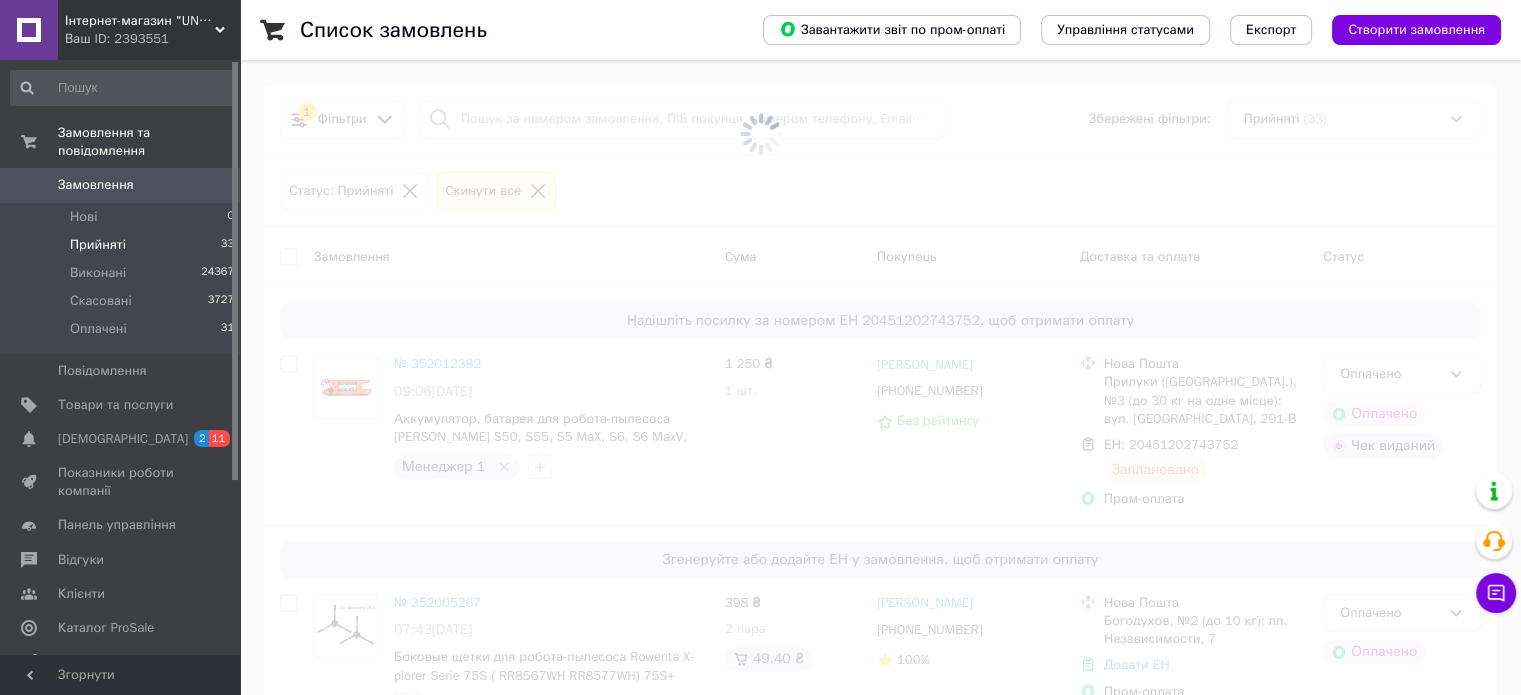 click at bounding box center (760, 134) 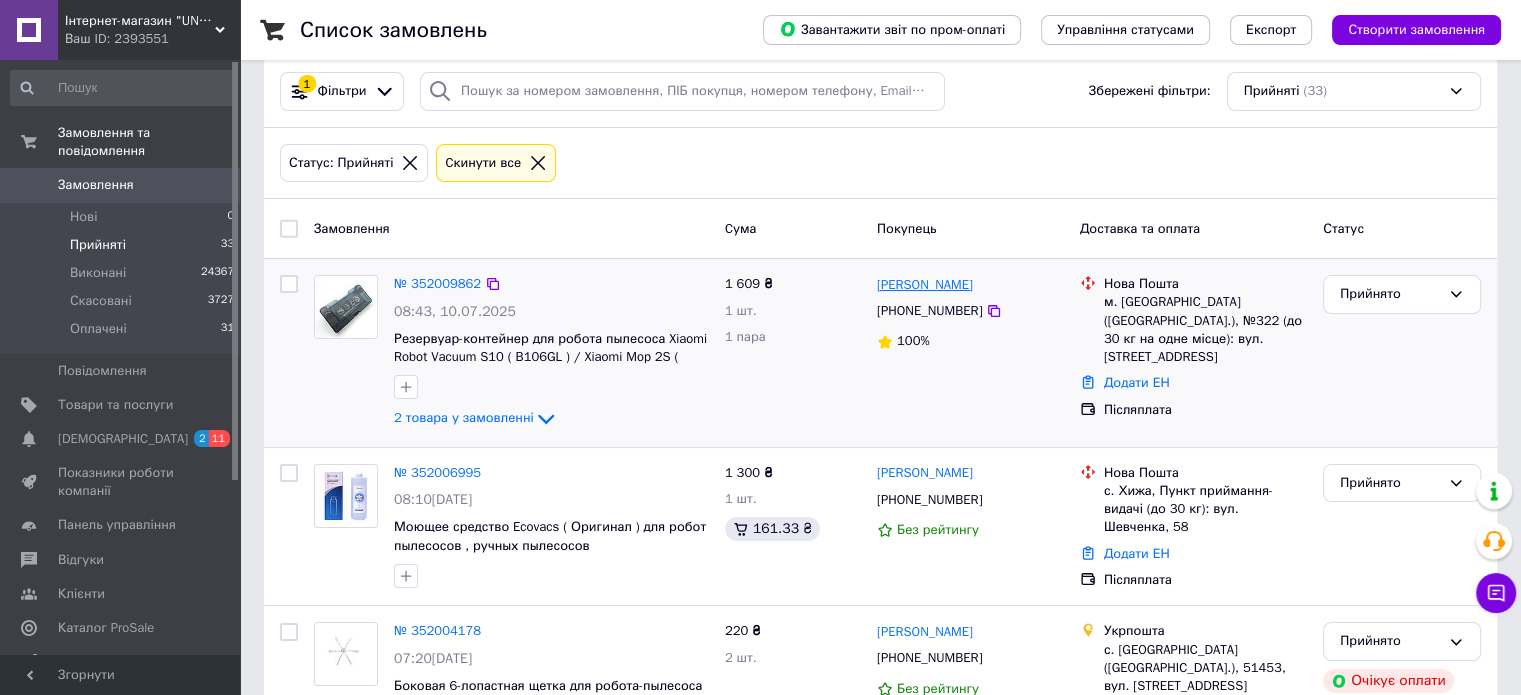 scroll, scrollTop: 0, scrollLeft: 0, axis: both 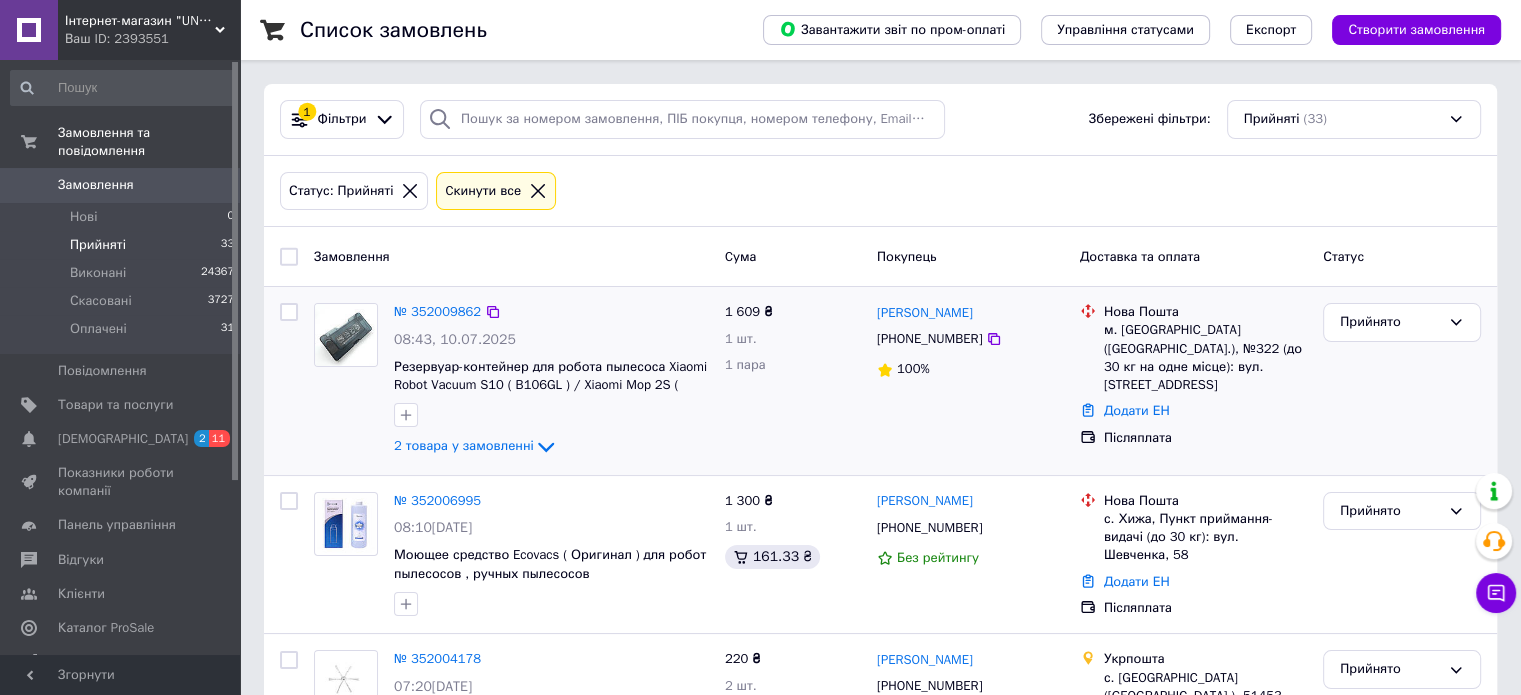 click on "Прийнято" at bounding box center (1402, 381) 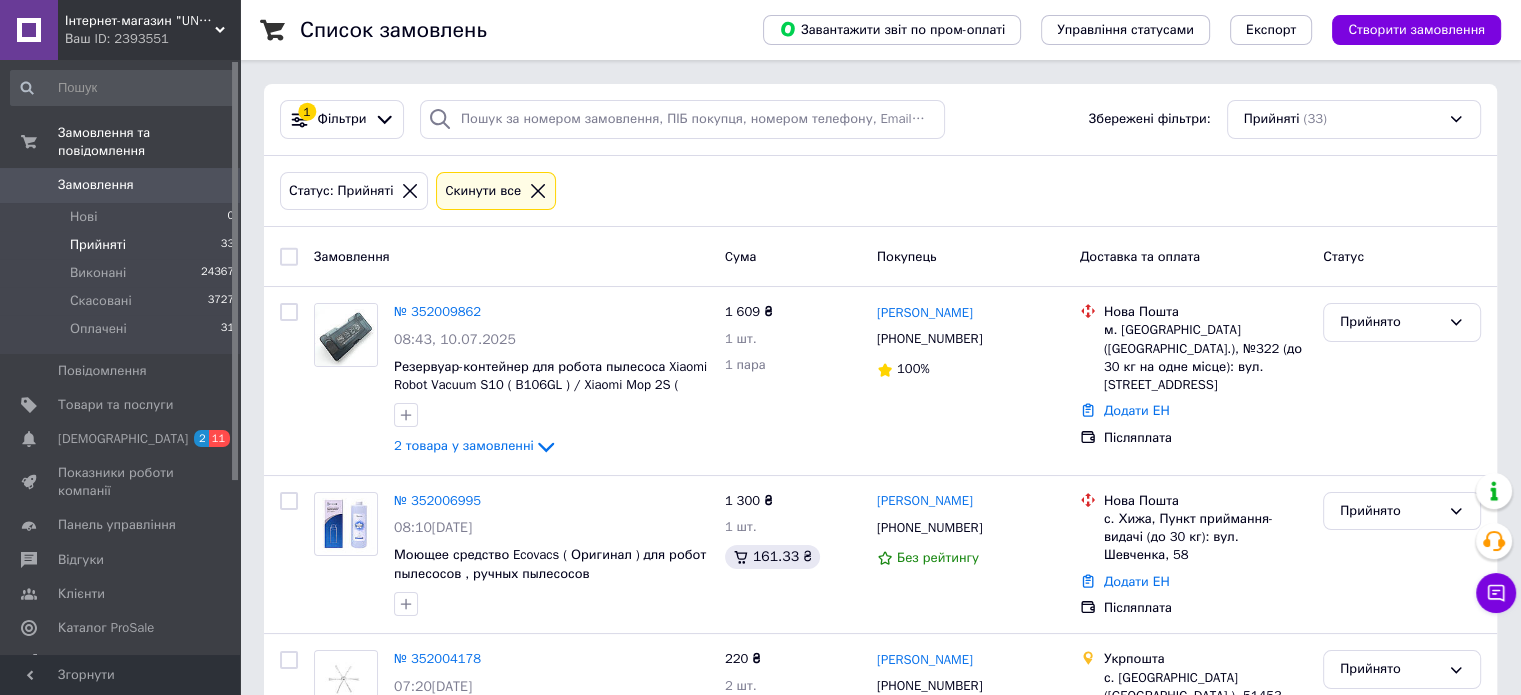 click on "Прийняті" at bounding box center (98, 245) 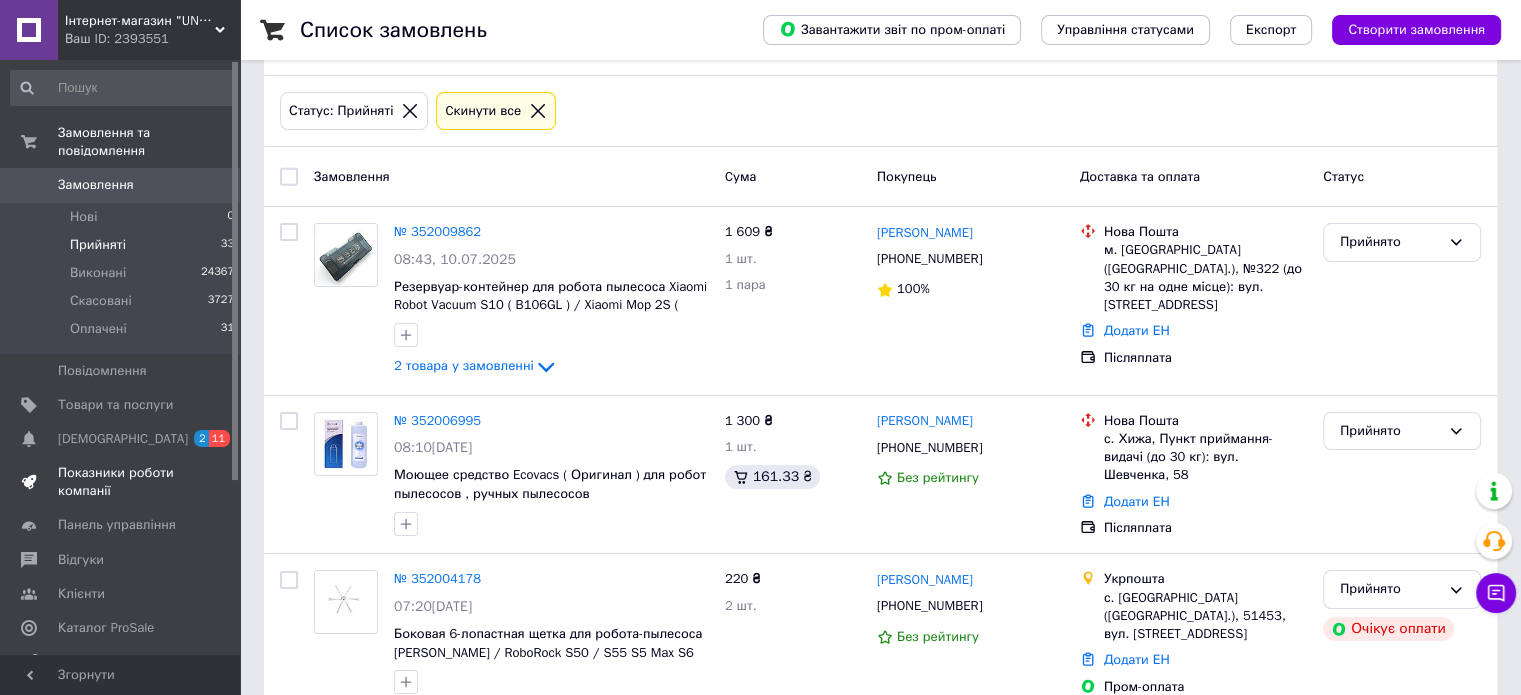 scroll, scrollTop: 300, scrollLeft: 0, axis: vertical 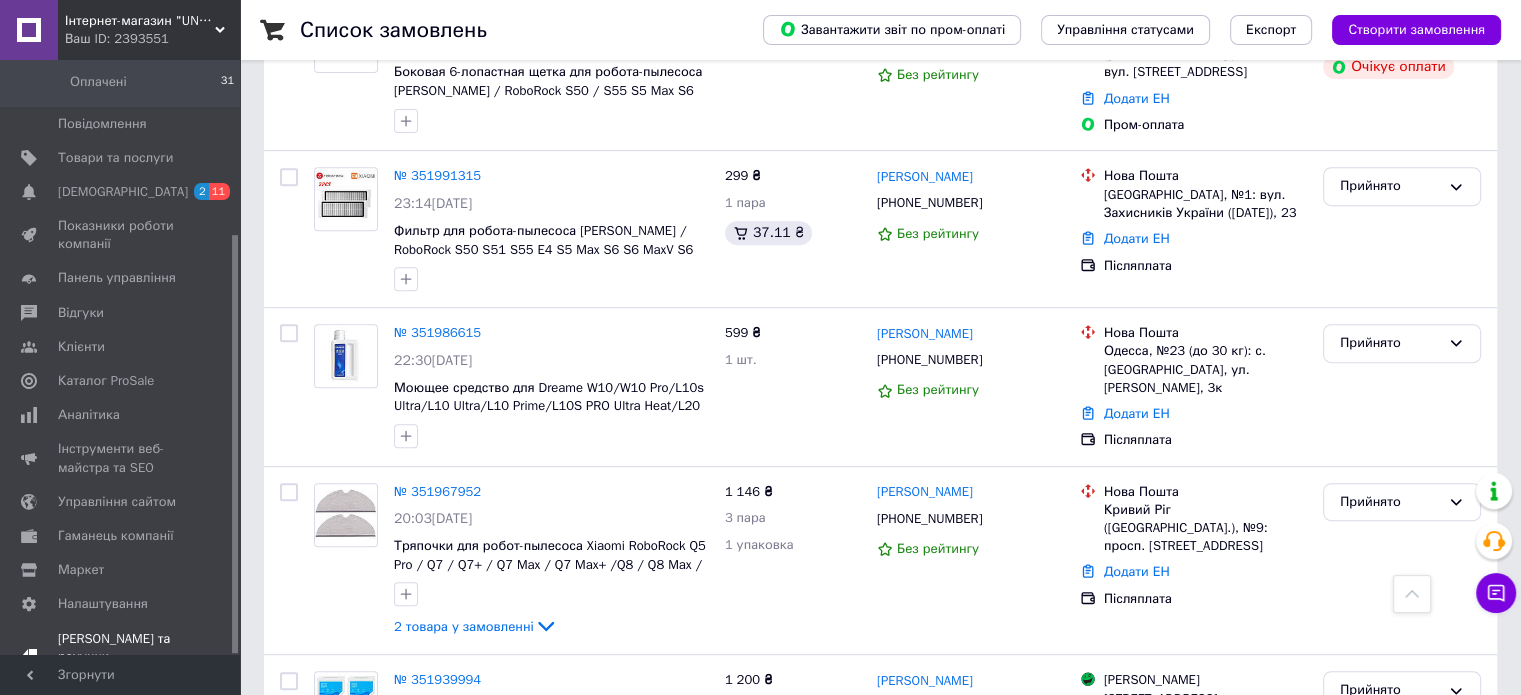 click on "Prom мікс 6 000" at bounding box center (121, 675) 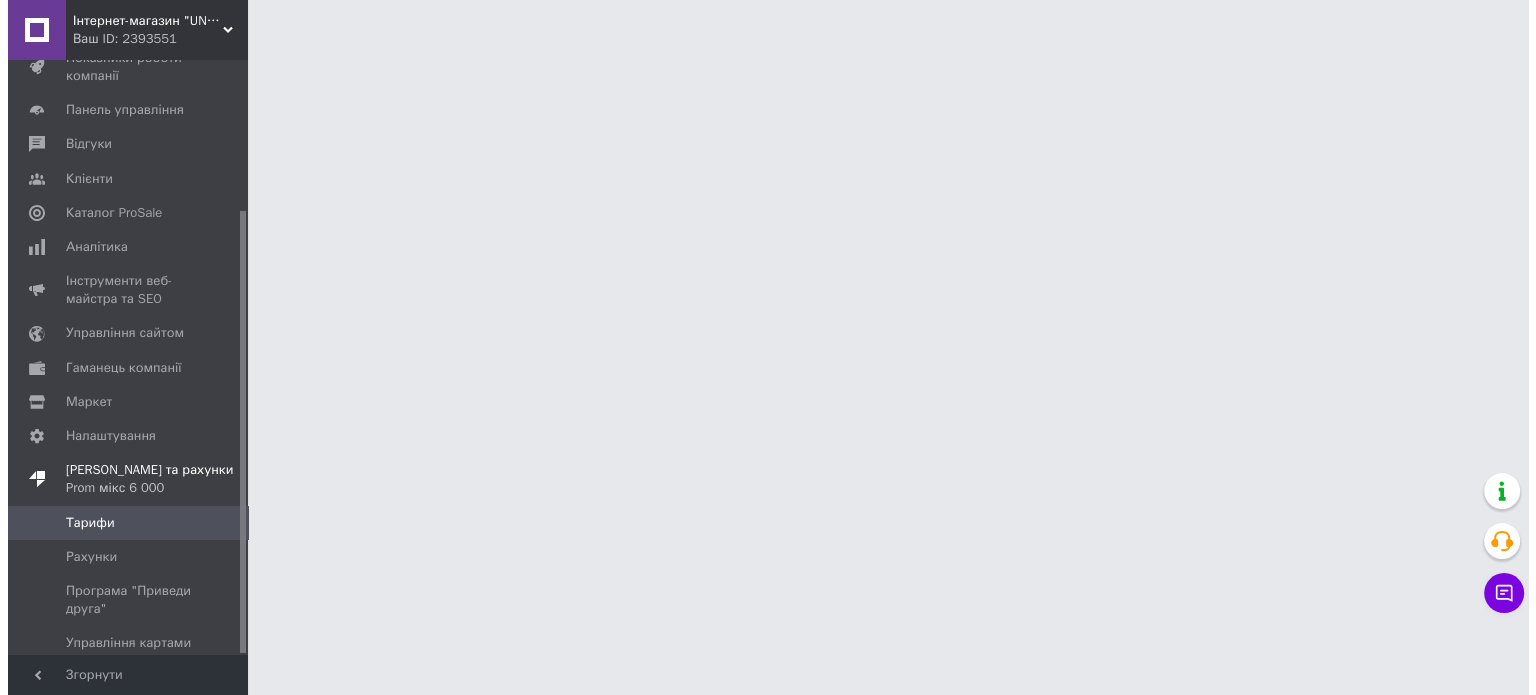 scroll, scrollTop: 0, scrollLeft: 0, axis: both 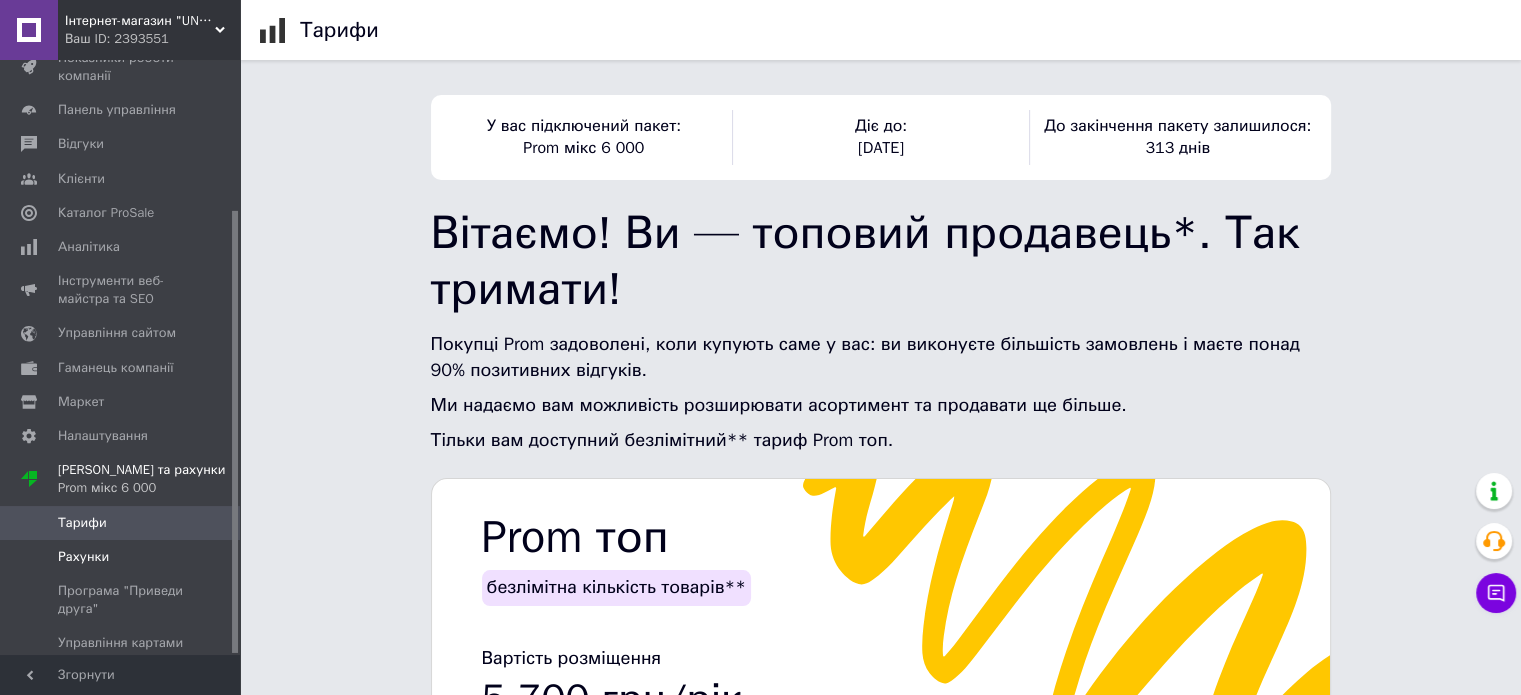 click on "Рахунки" at bounding box center (83, 557) 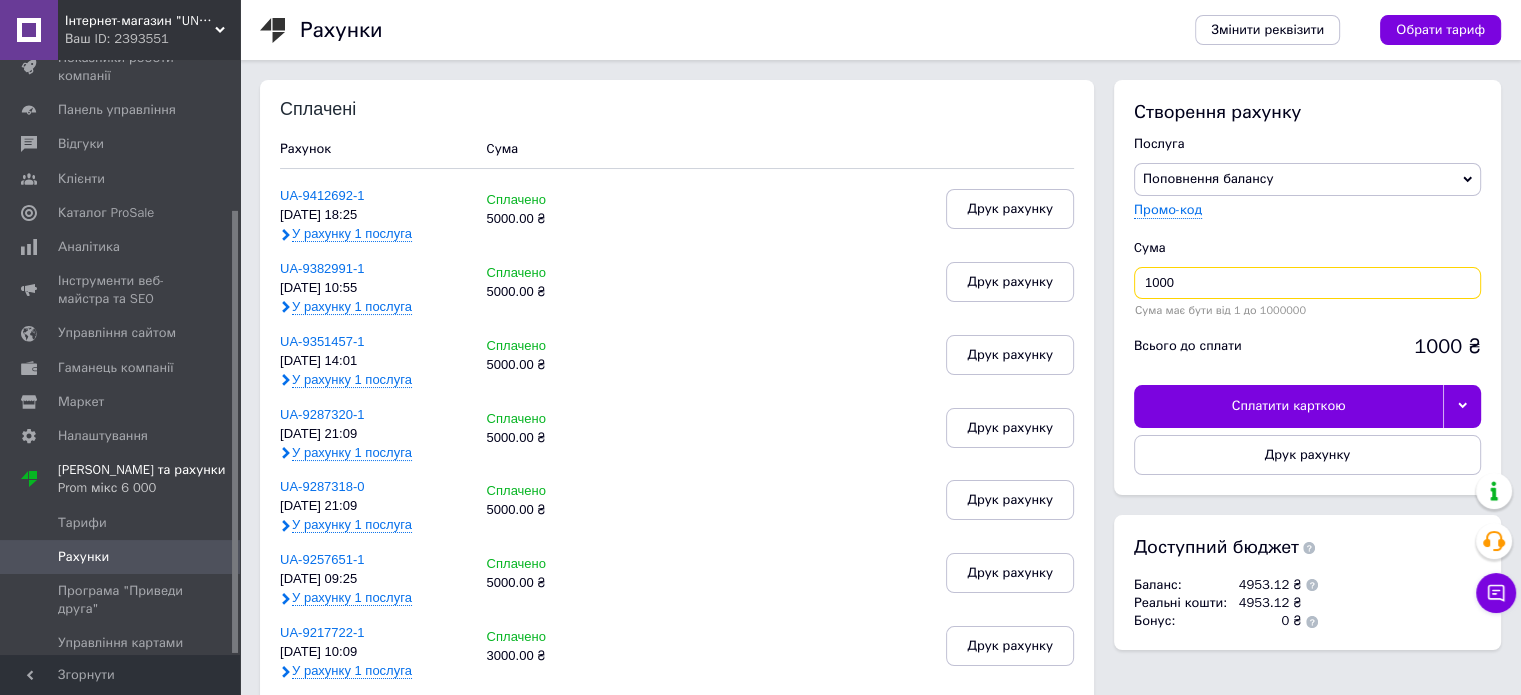 drag, startPoint x: 1192, startPoint y: 275, endPoint x: 955, endPoint y: 255, distance: 237.84239 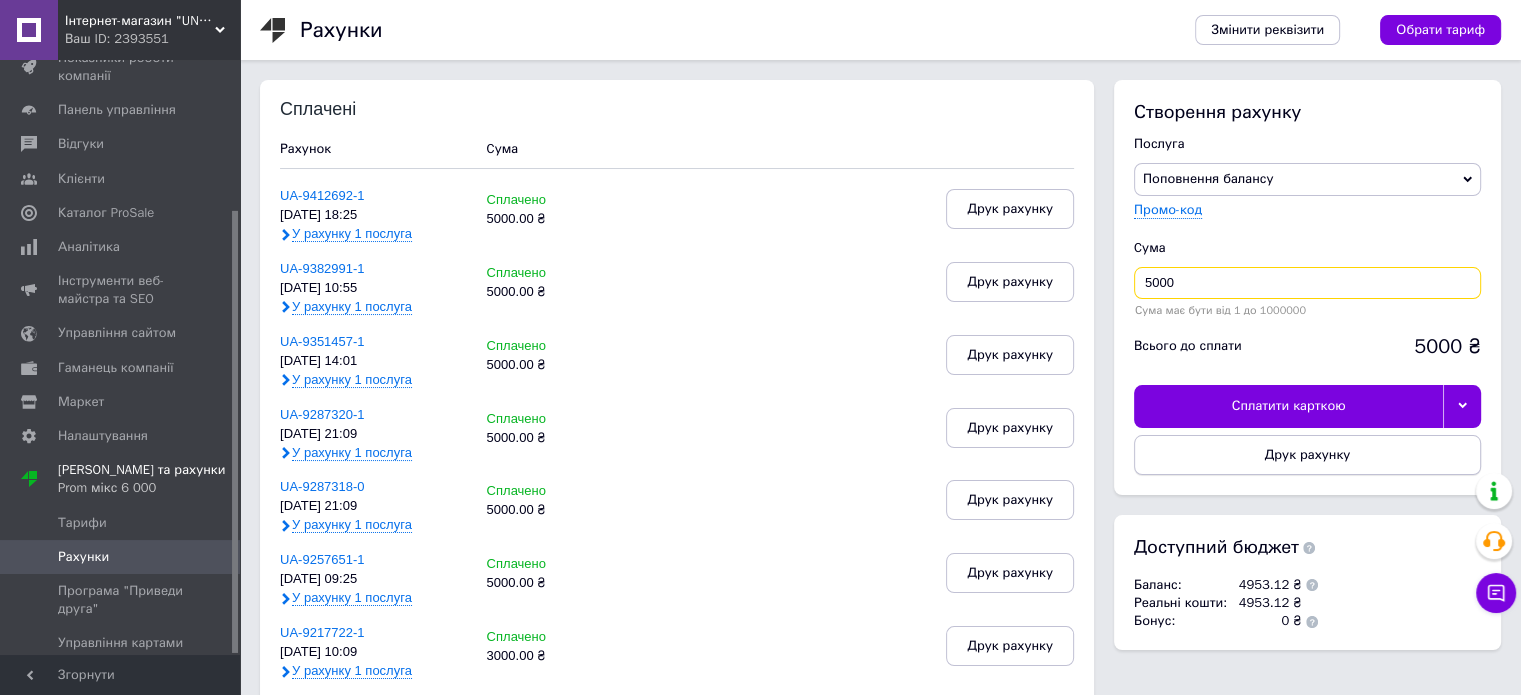 type on "5000" 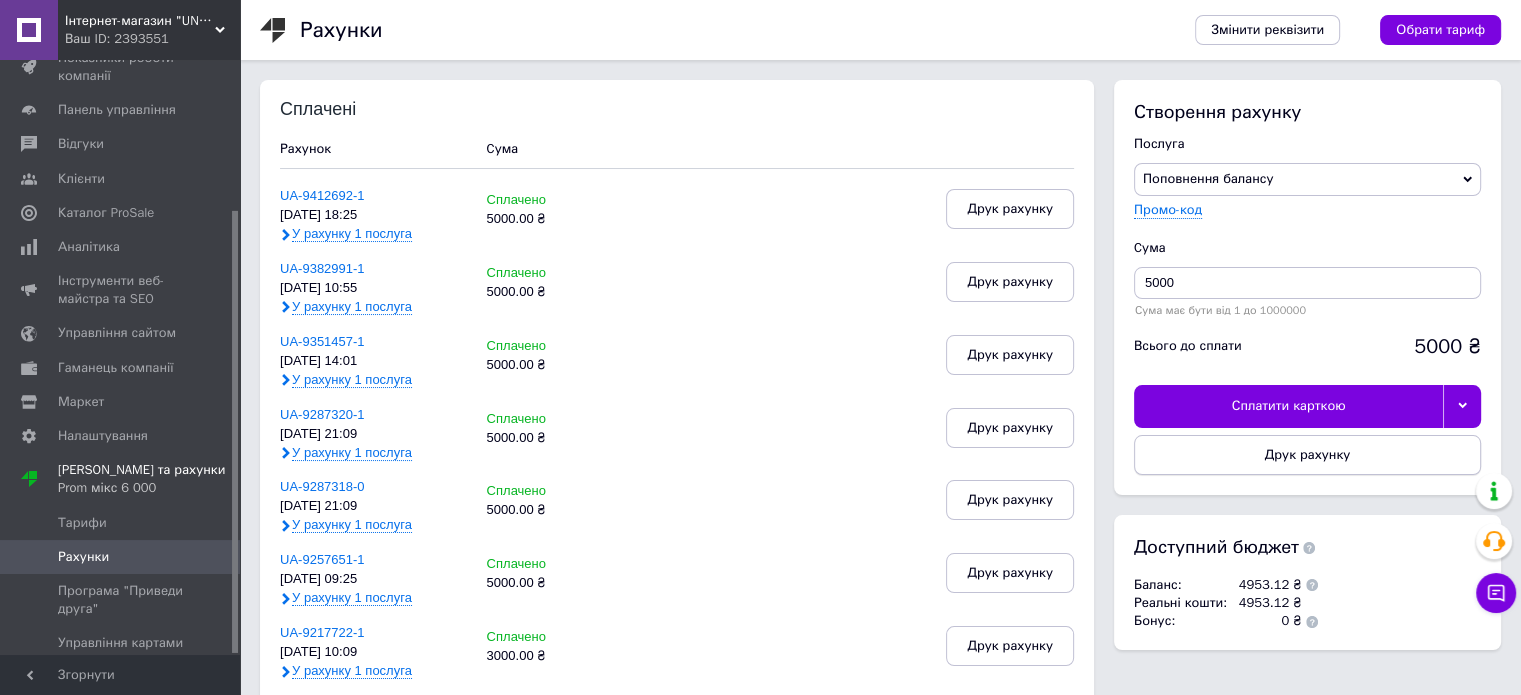 click on "Друк рахунку" at bounding box center (1307, 455) 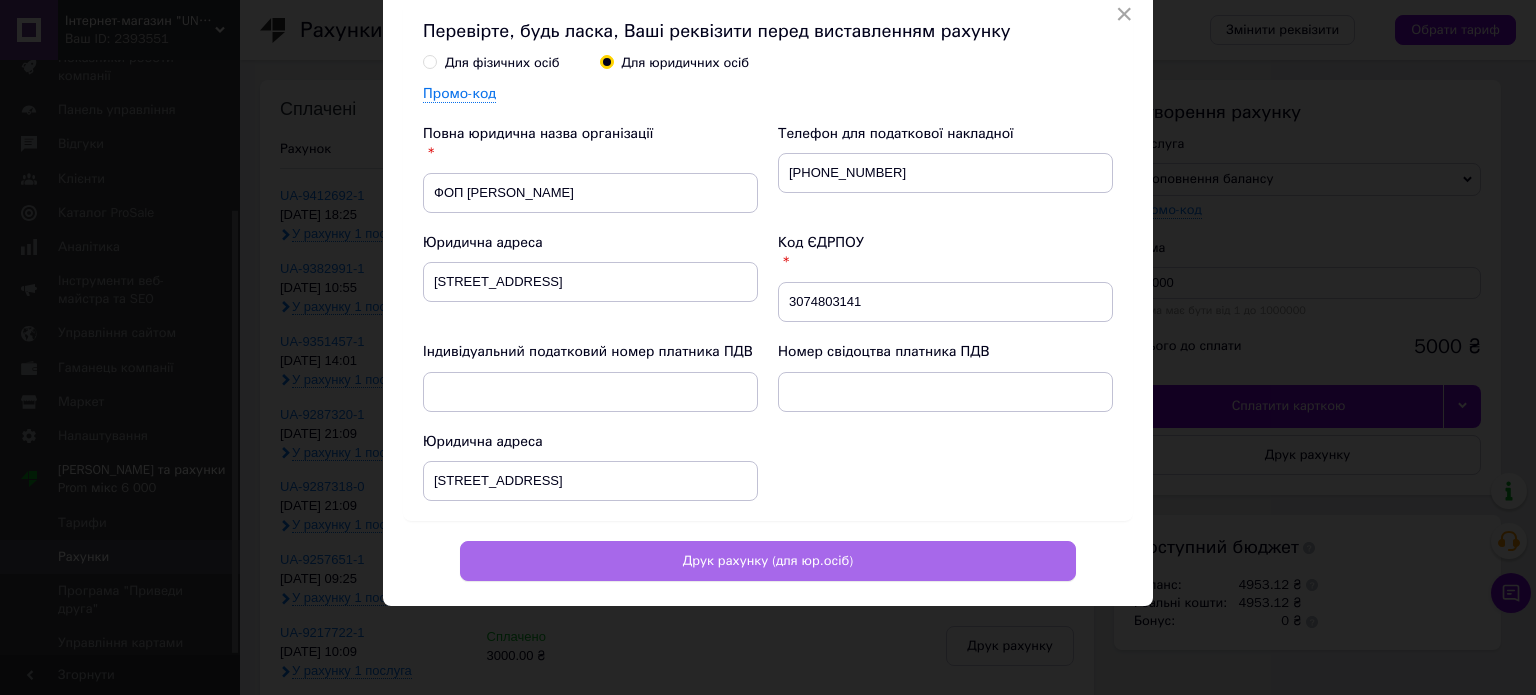 click on "Друк рахунку (для юр.осіб)" at bounding box center (768, 561) 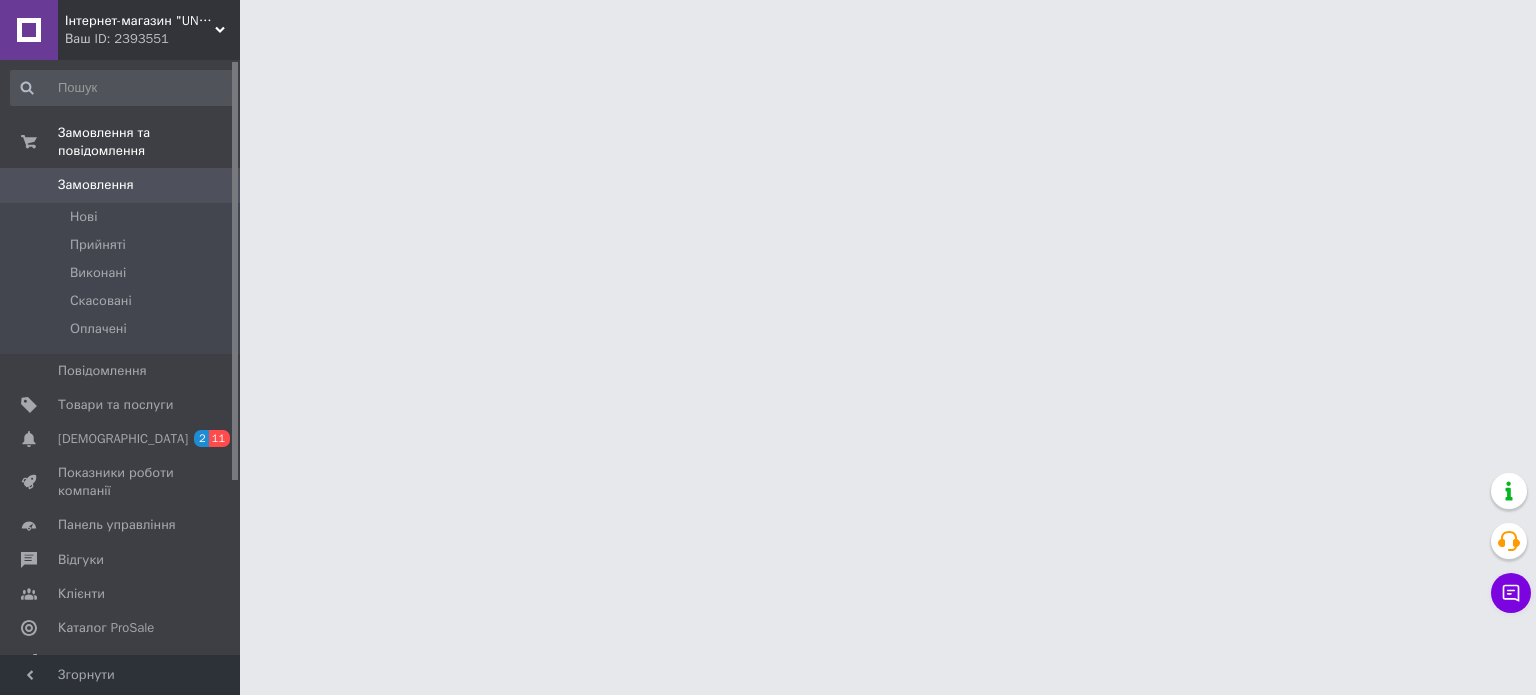 scroll, scrollTop: 0, scrollLeft: 0, axis: both 